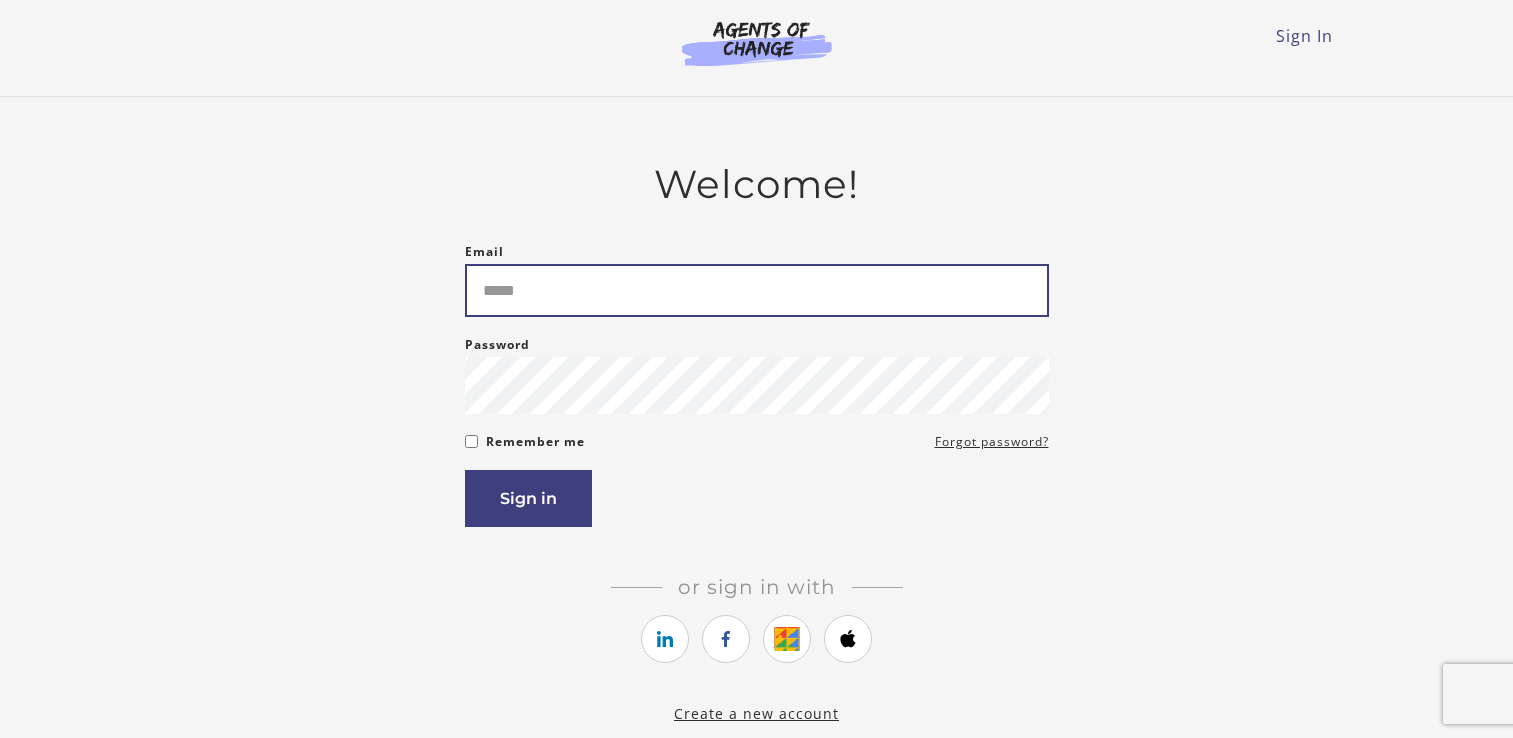 scroll, scrollTop: 0, scrollLeft: 0, axis: both 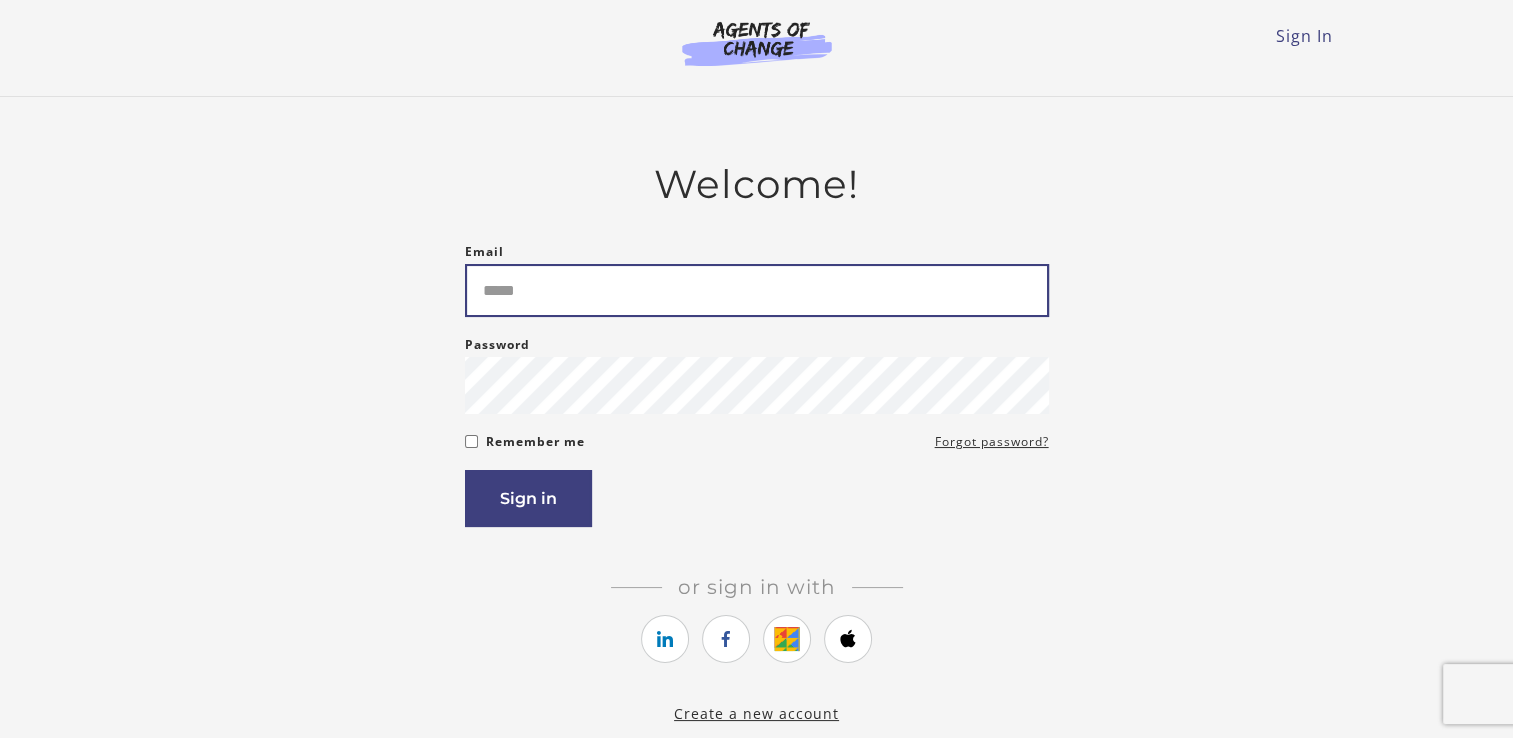 click on "Email" at bounding box center [757, 290] 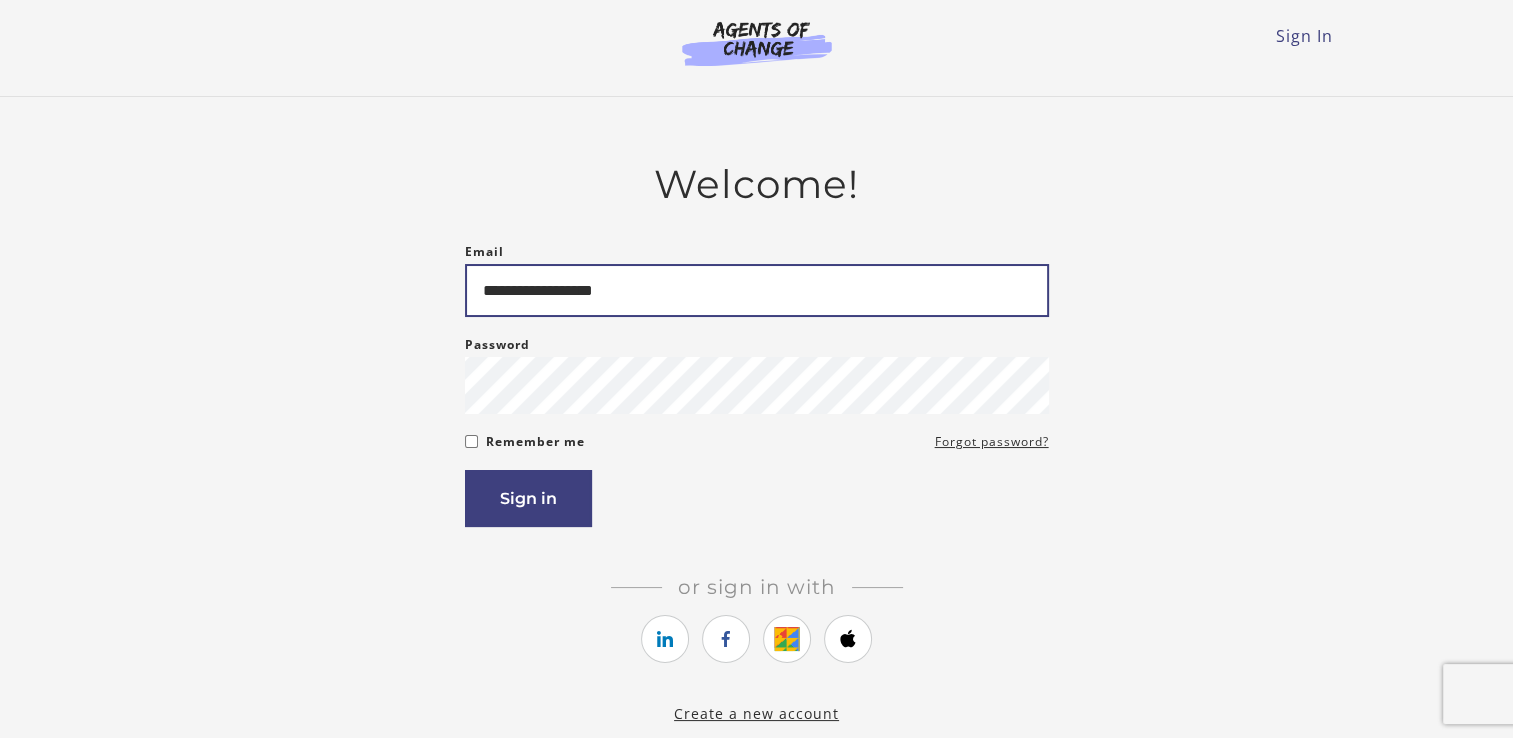 type on "**********" 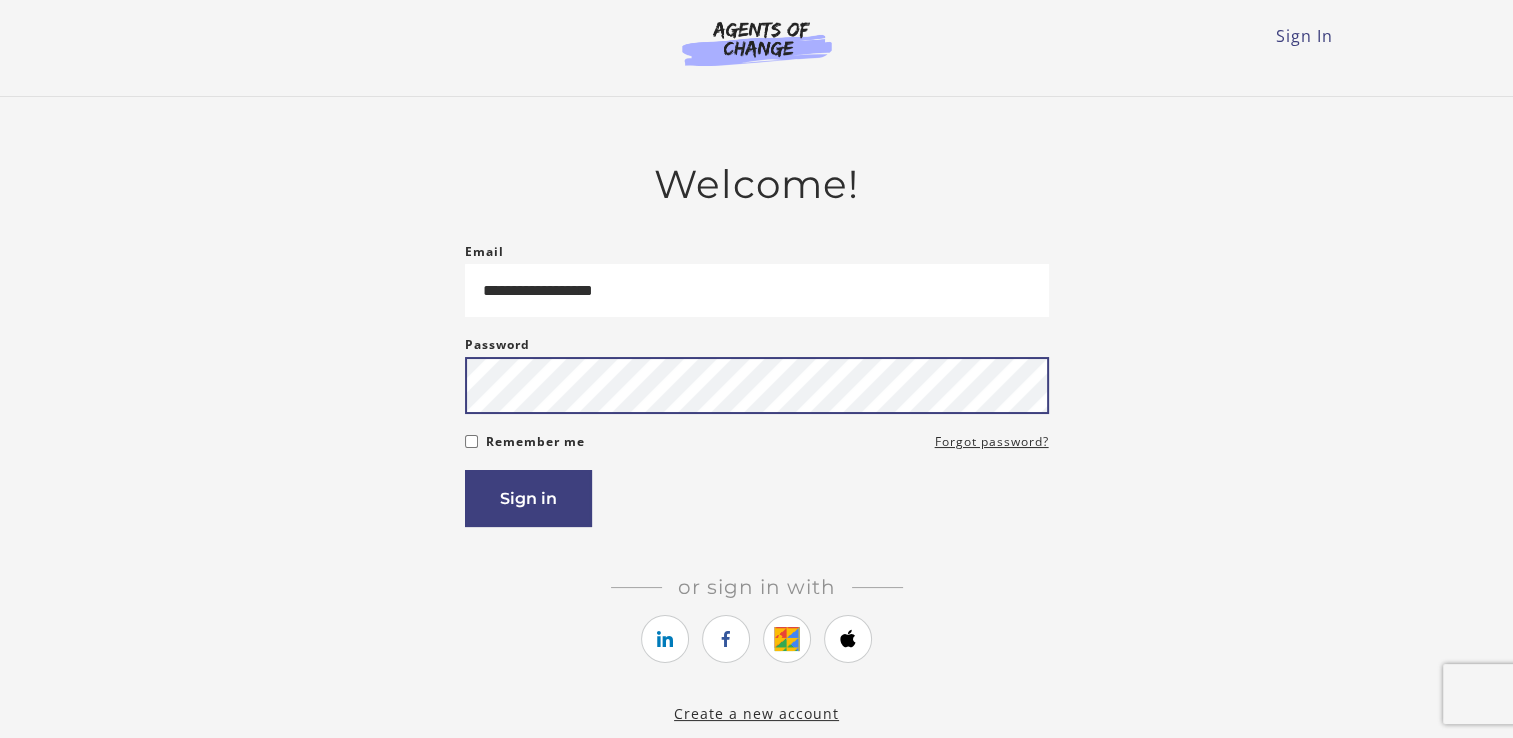 click on "Sign in" at bounding box center [528, 498] 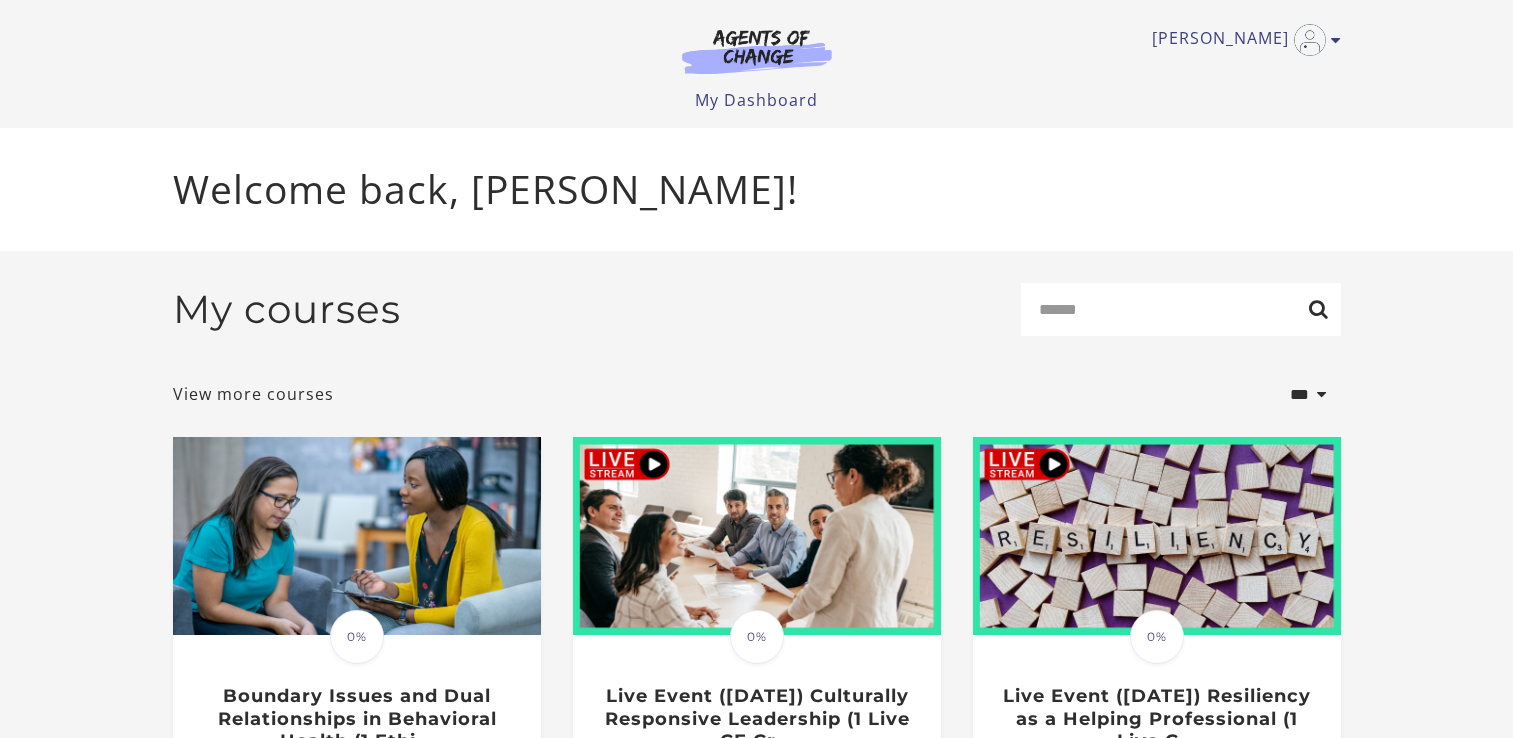 scroll, scrollTop: 0, scrollLeft: 0, axis: both 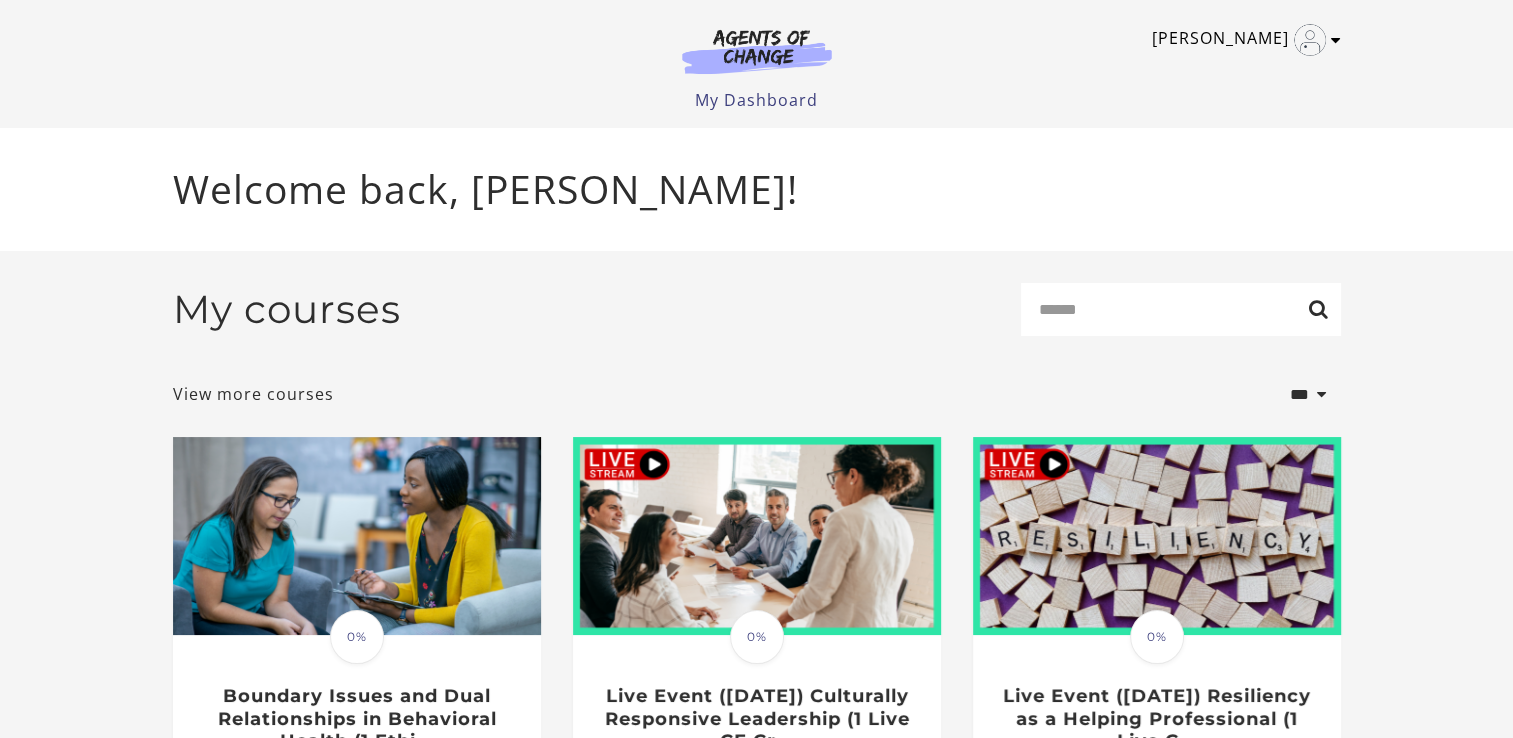 click on "[PERSON_NAME]" at bounding box center (1241, 40) 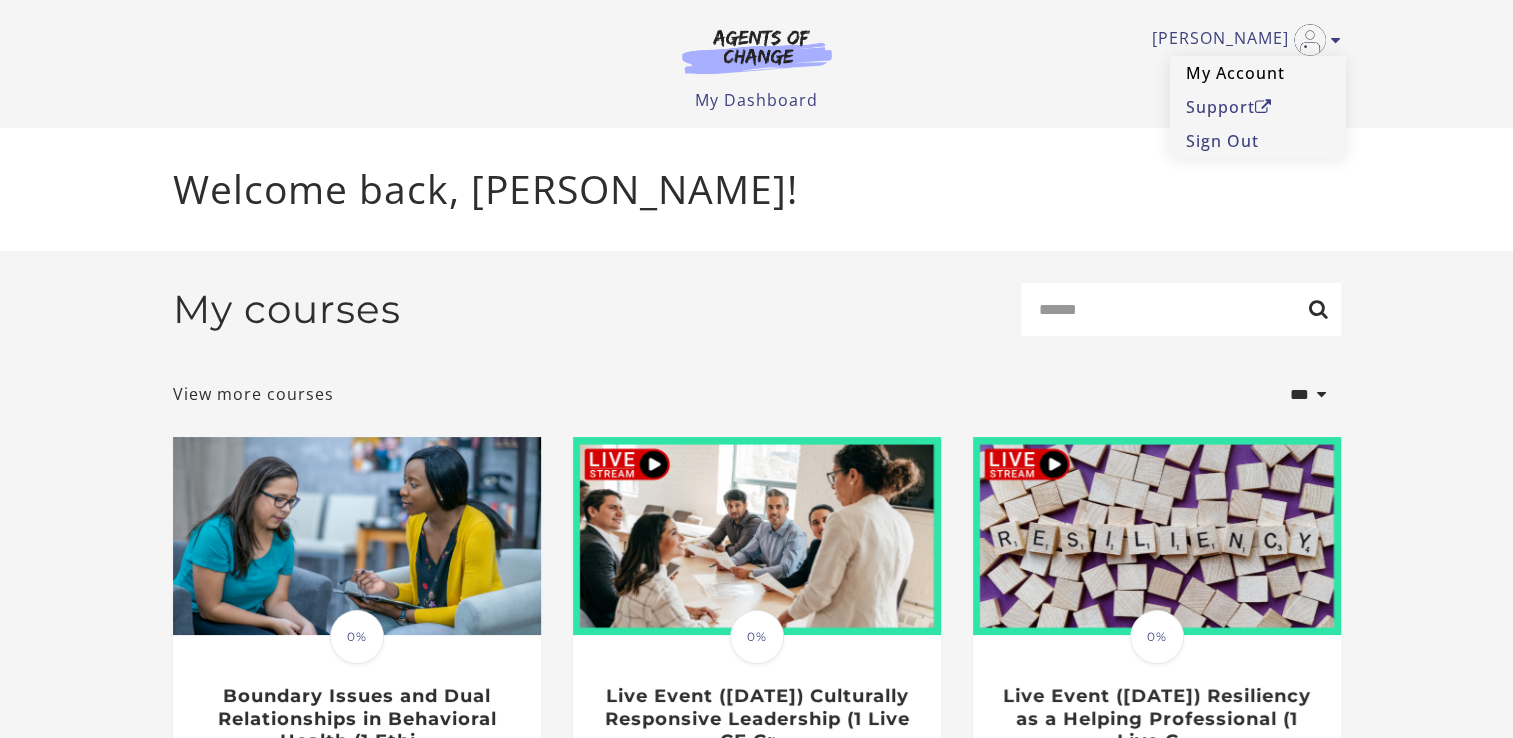 click on "My Account" at bounding box center (1258, 73) 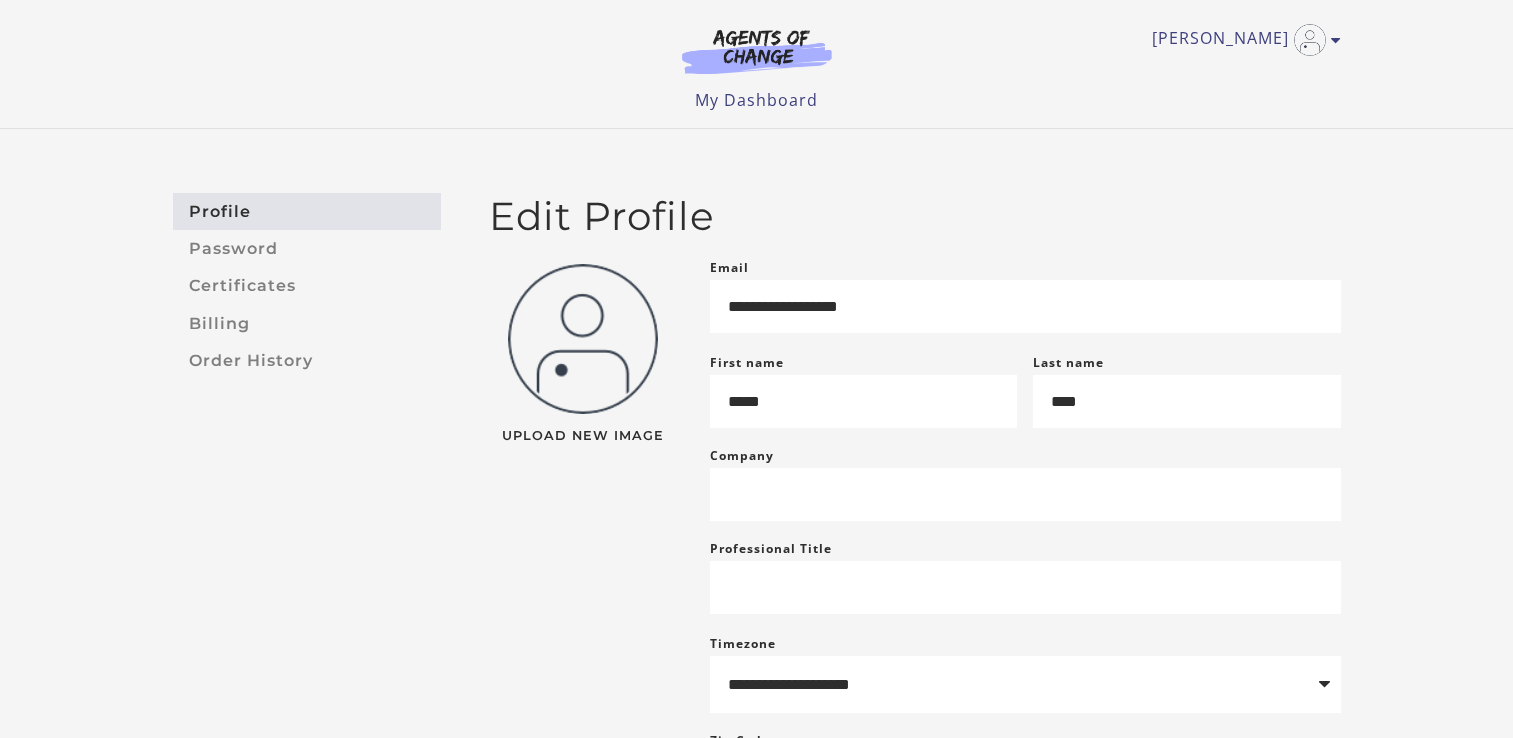 scroll, scrollTop: 0, scrollLeft: 0, axis: both 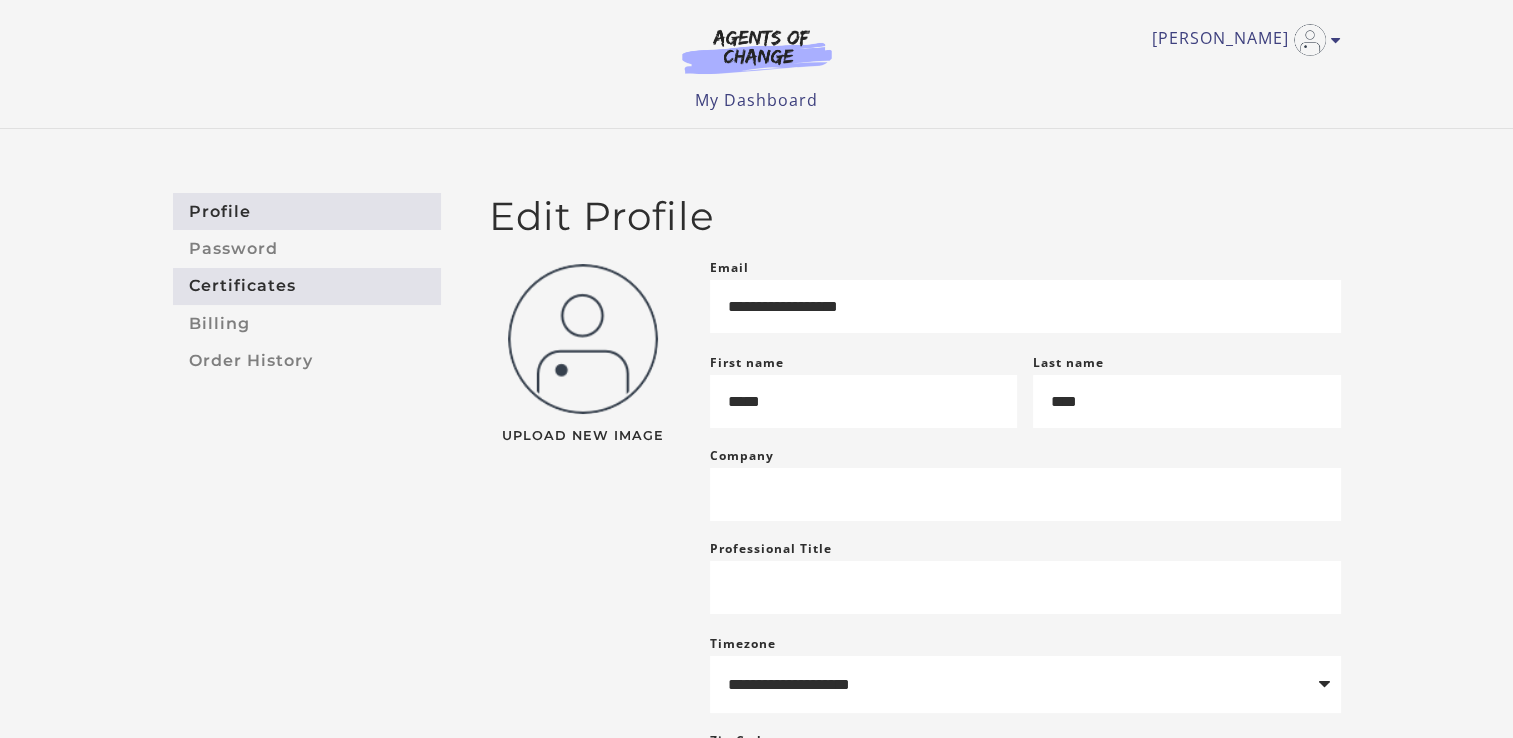 click on "Certificates" at bounding box center [307, 286] 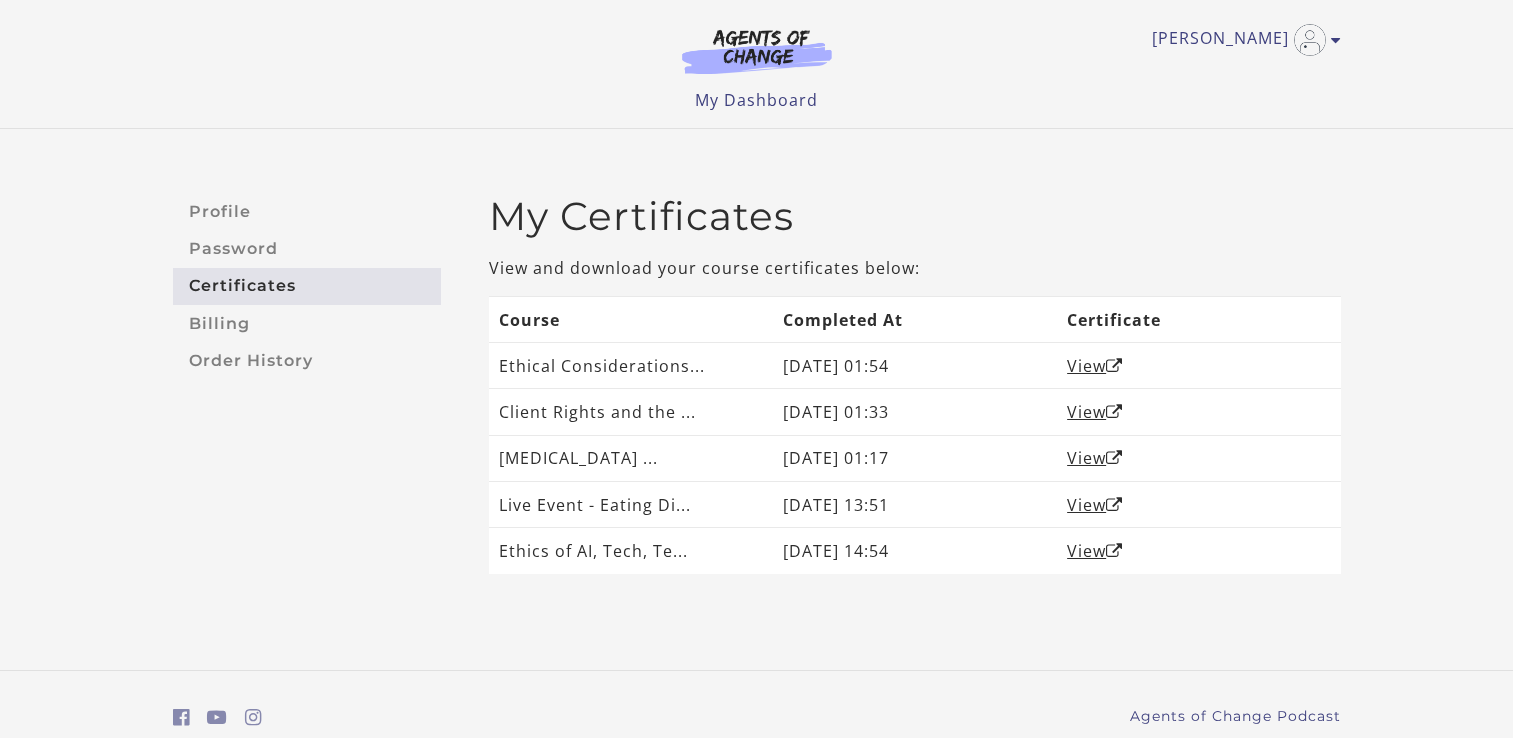 scroll, scrollTop: 0, scrollLeft: 0, axis: both 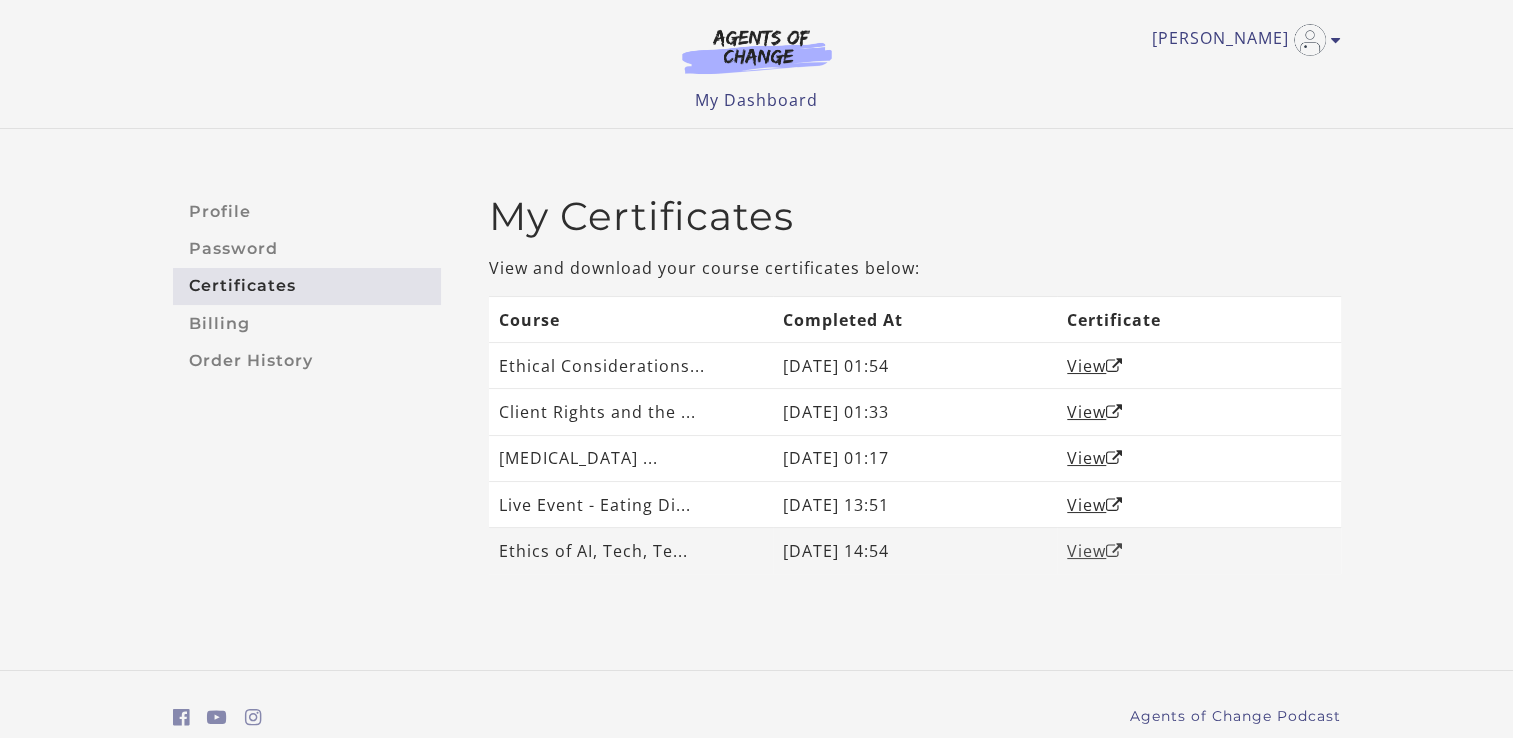 click on "View" at bounding box center [1095, 551] 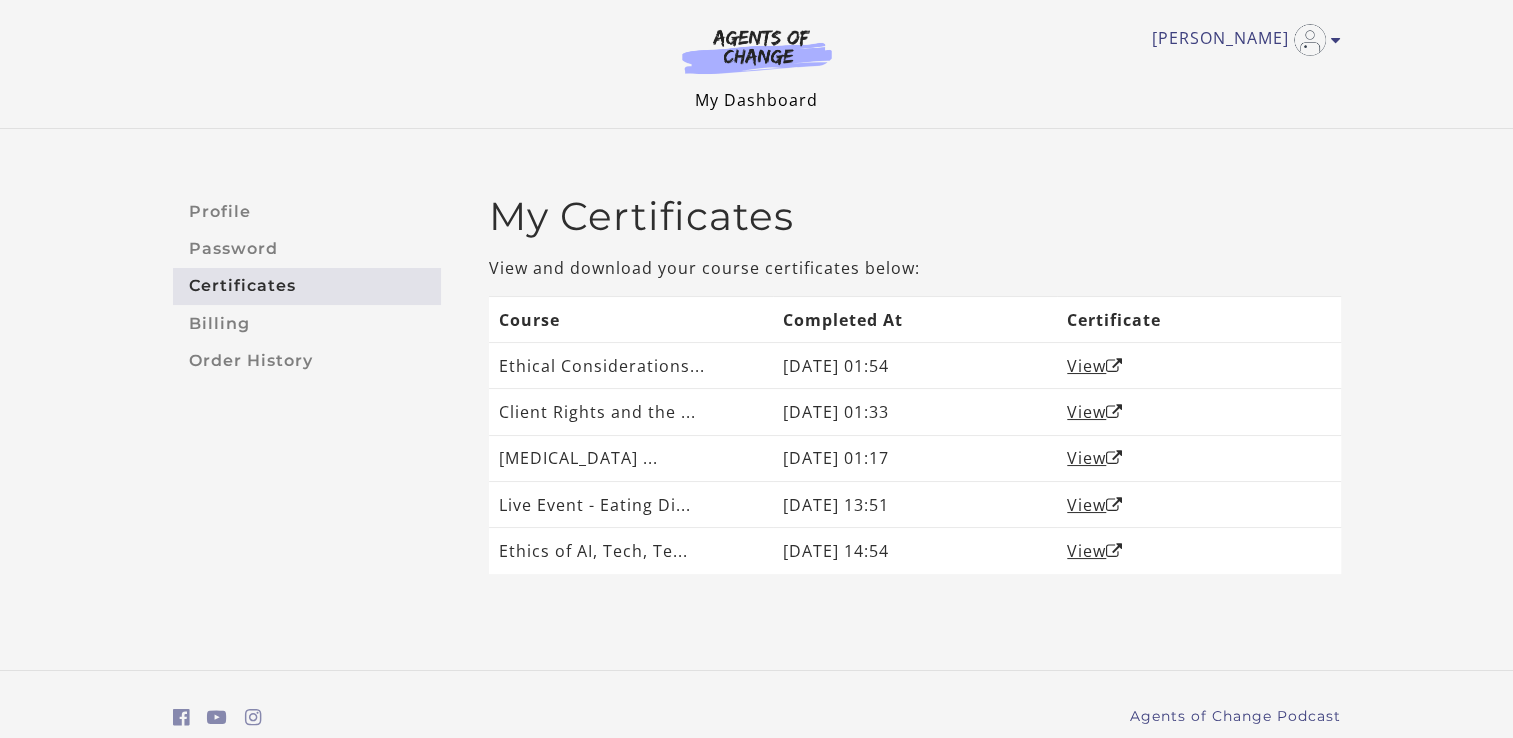 click on "My Dashboard" at bounding box center [756, 100] 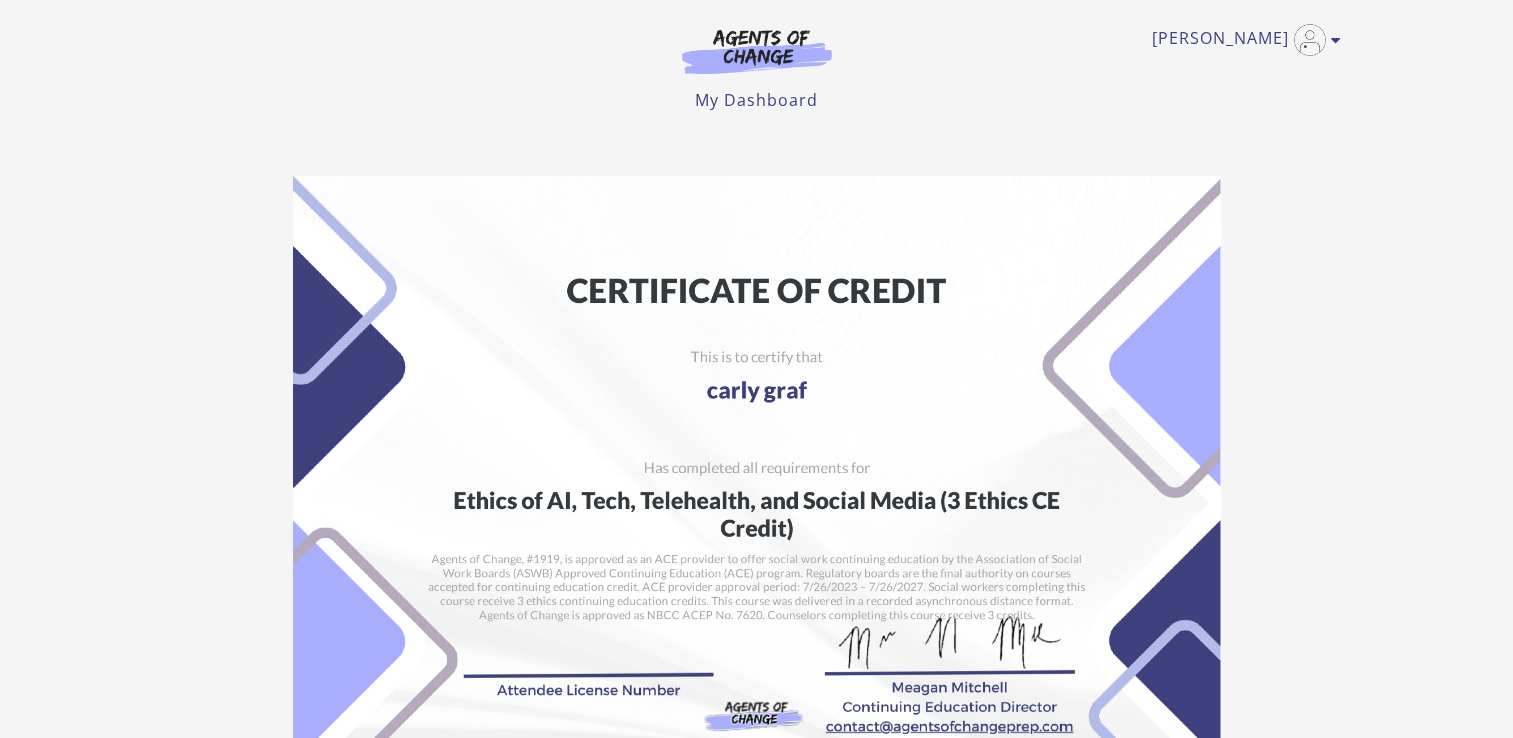 scroll, scrollTop: 0, scrollLeft: 0, axis: both 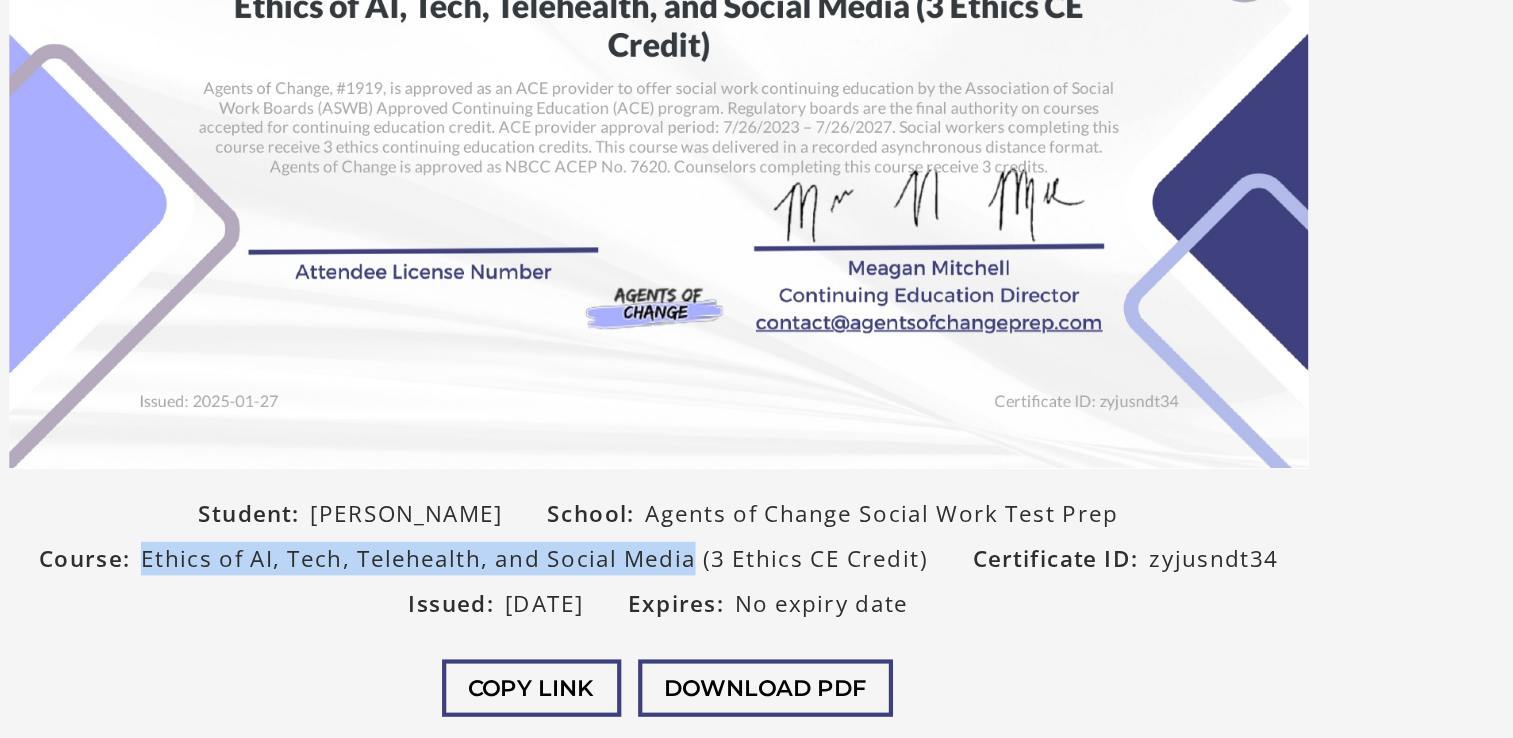 drag, startPoint x: 782, startPoint y: 592, endPoint x: 391, endPoint y: 593, distance: 391.00128 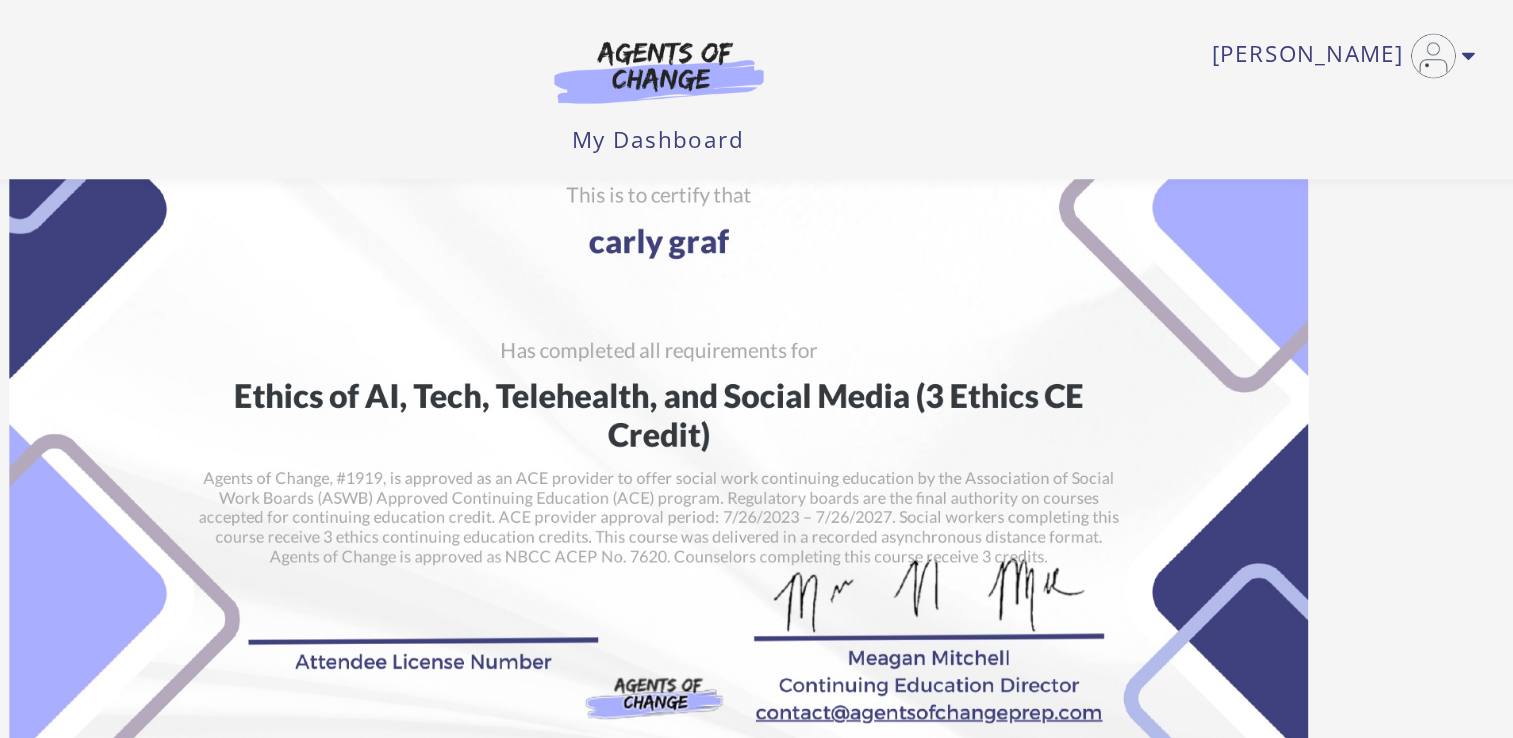 scroll, scrollTop: 0, scrollLeft: 0, axis: both 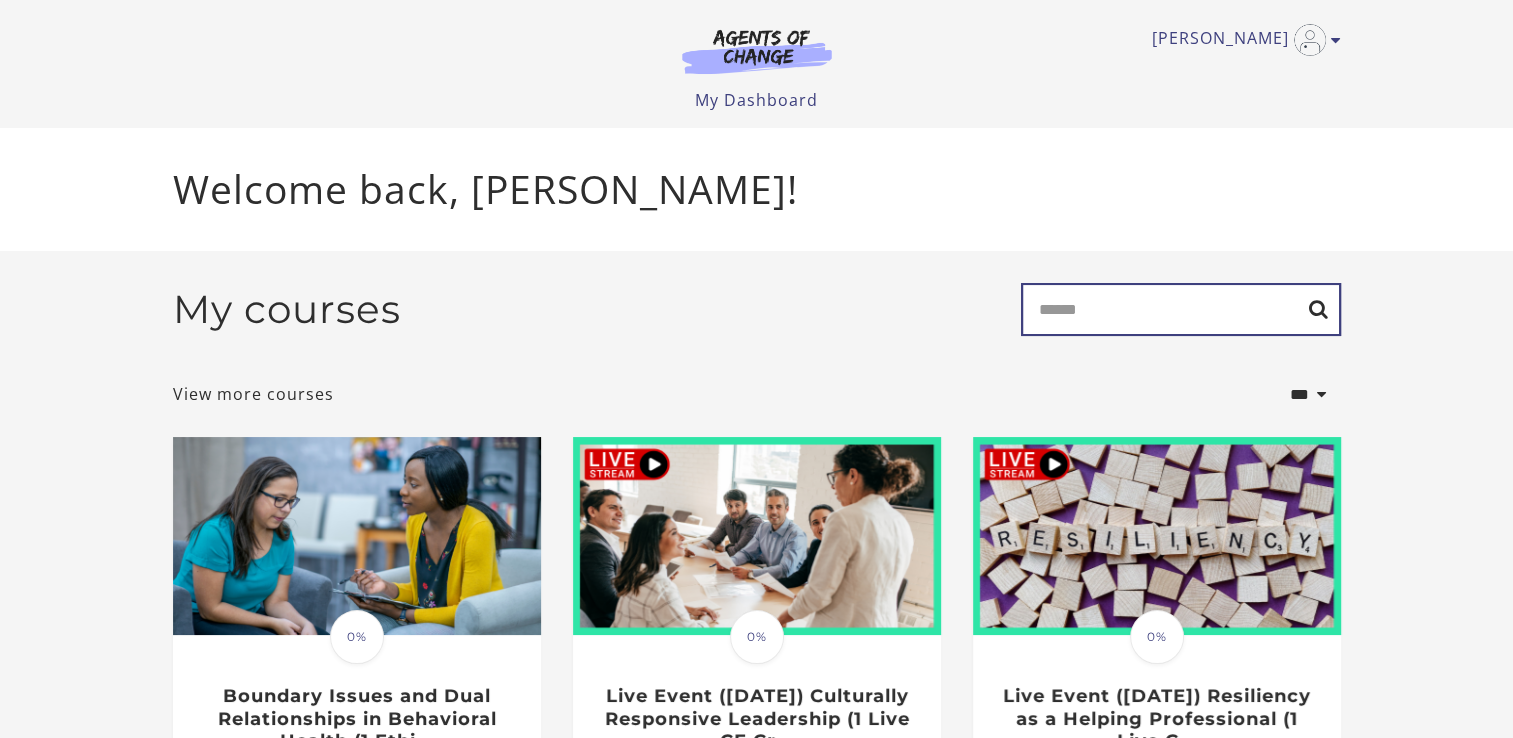 click on "Search" at bounding box center [1181, 309] 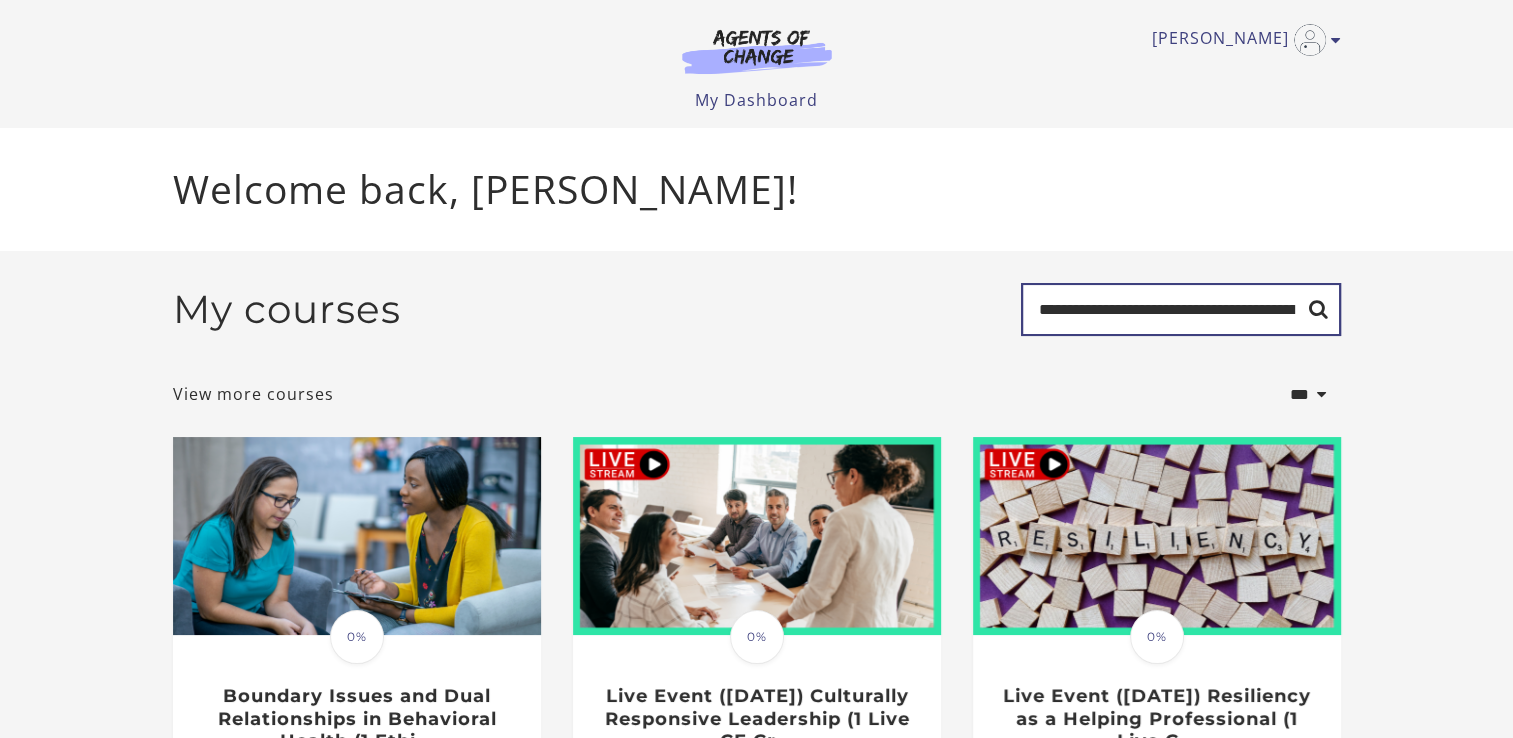 scroll, scrollTop: 0, scrollLeft: 88, axis: horizontal 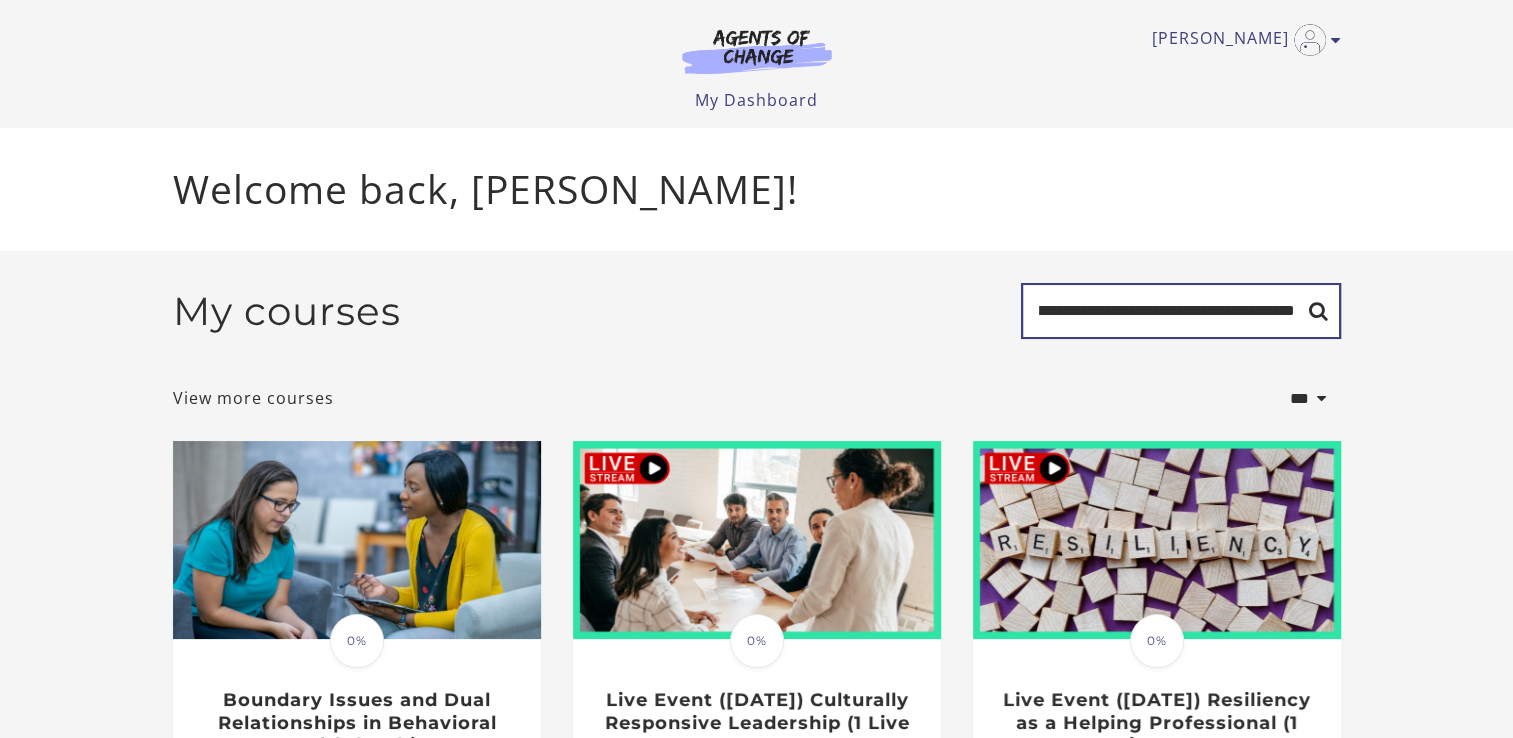 type on "**********" 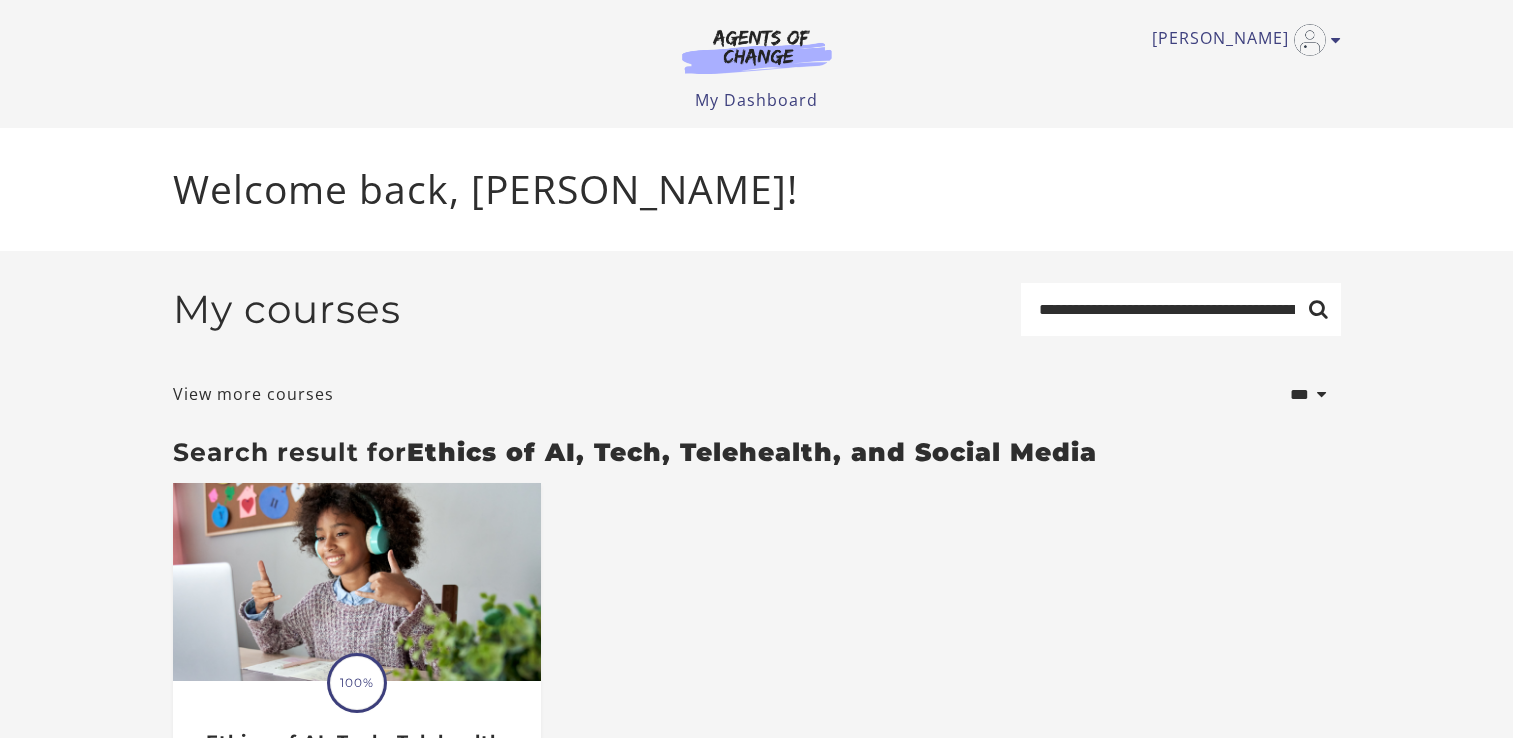 scroll, scrollTop: 0, scrollLeft: 0, axis: both 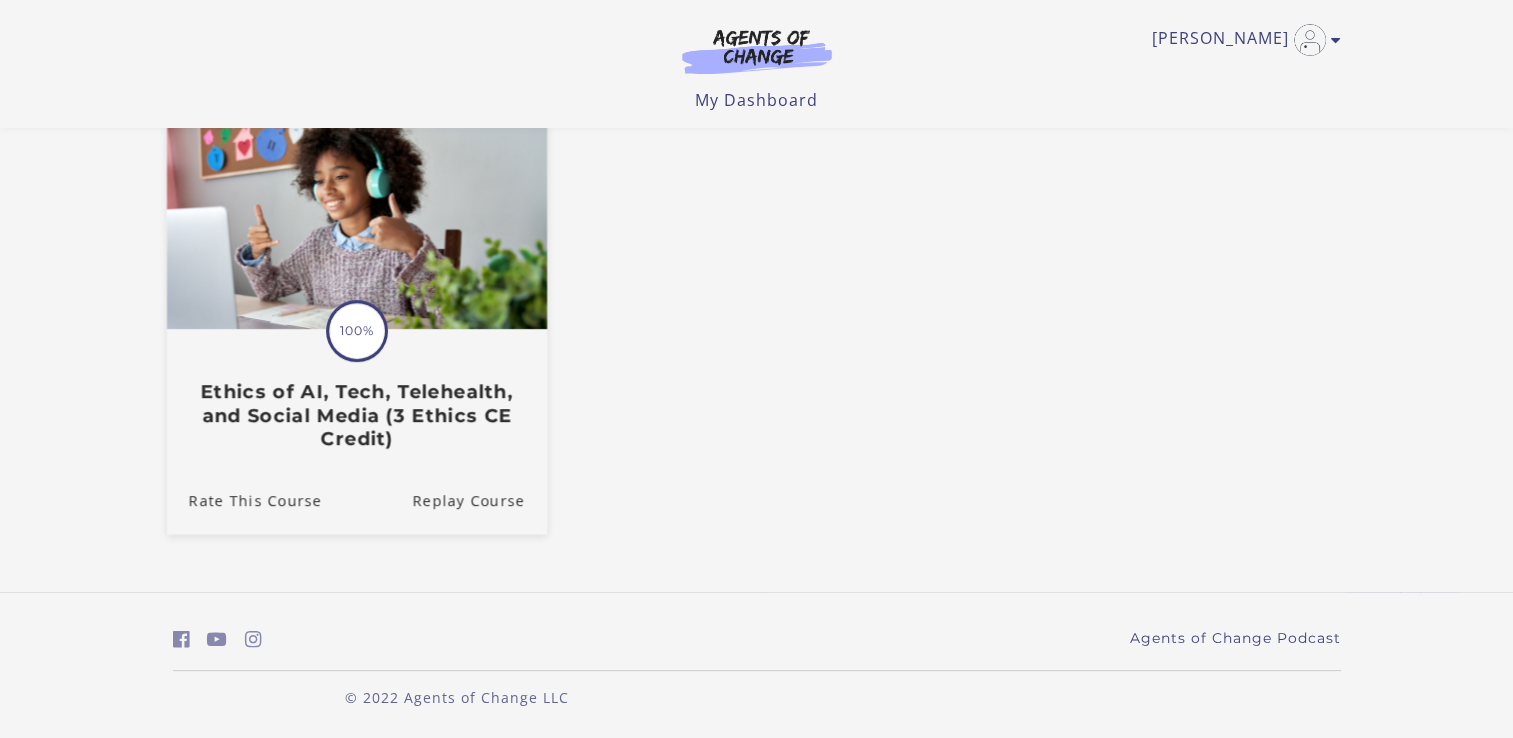 click on "Translation missing: en.liquid.partials.dashboard_course_card.progress_description: 100%
100%
Ethics of AI, Tech, Telehealth, and Social Media (3 Ethics CE Credit)" at bounding box center [356, 296] 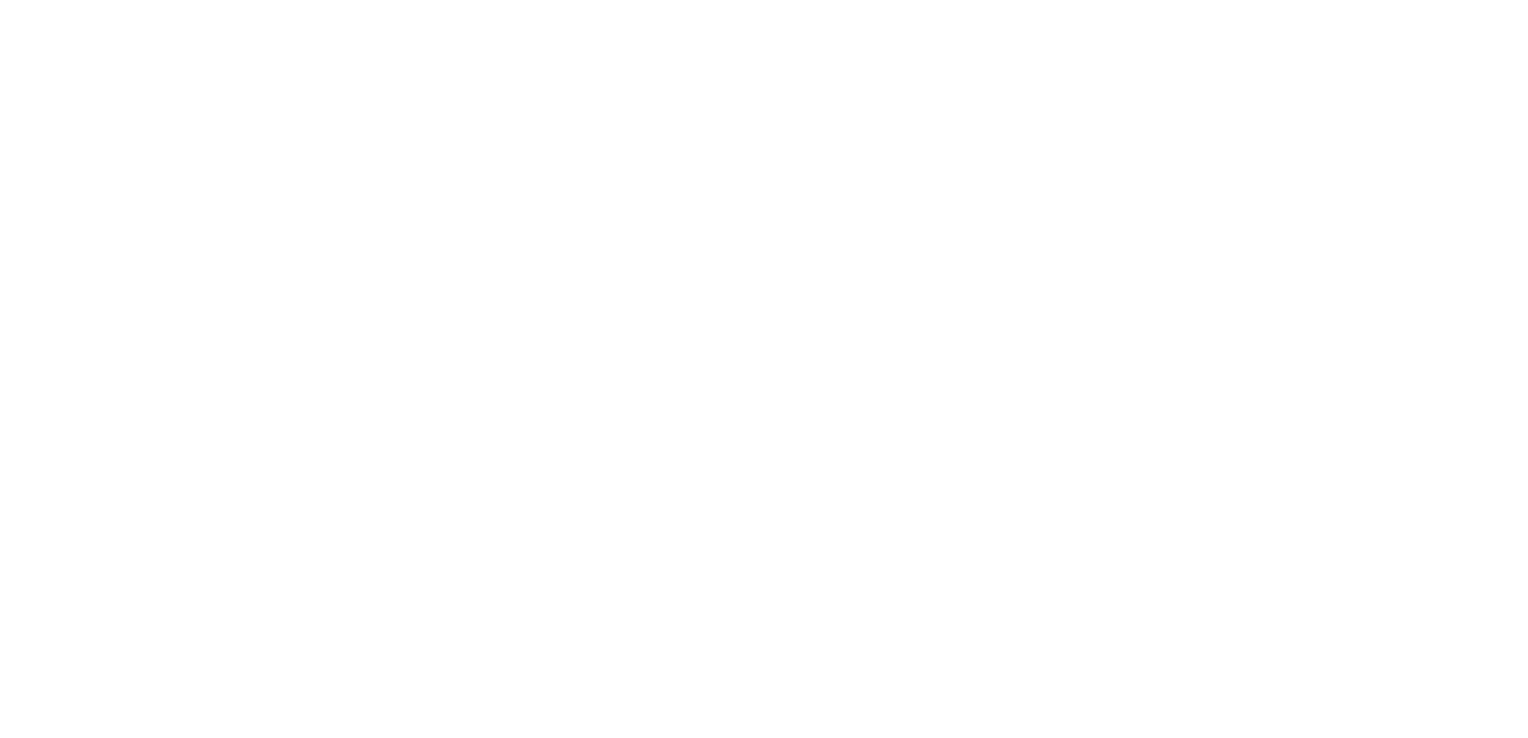 scroll, scrollTop: 0, scrollLeft: 0, axis: both 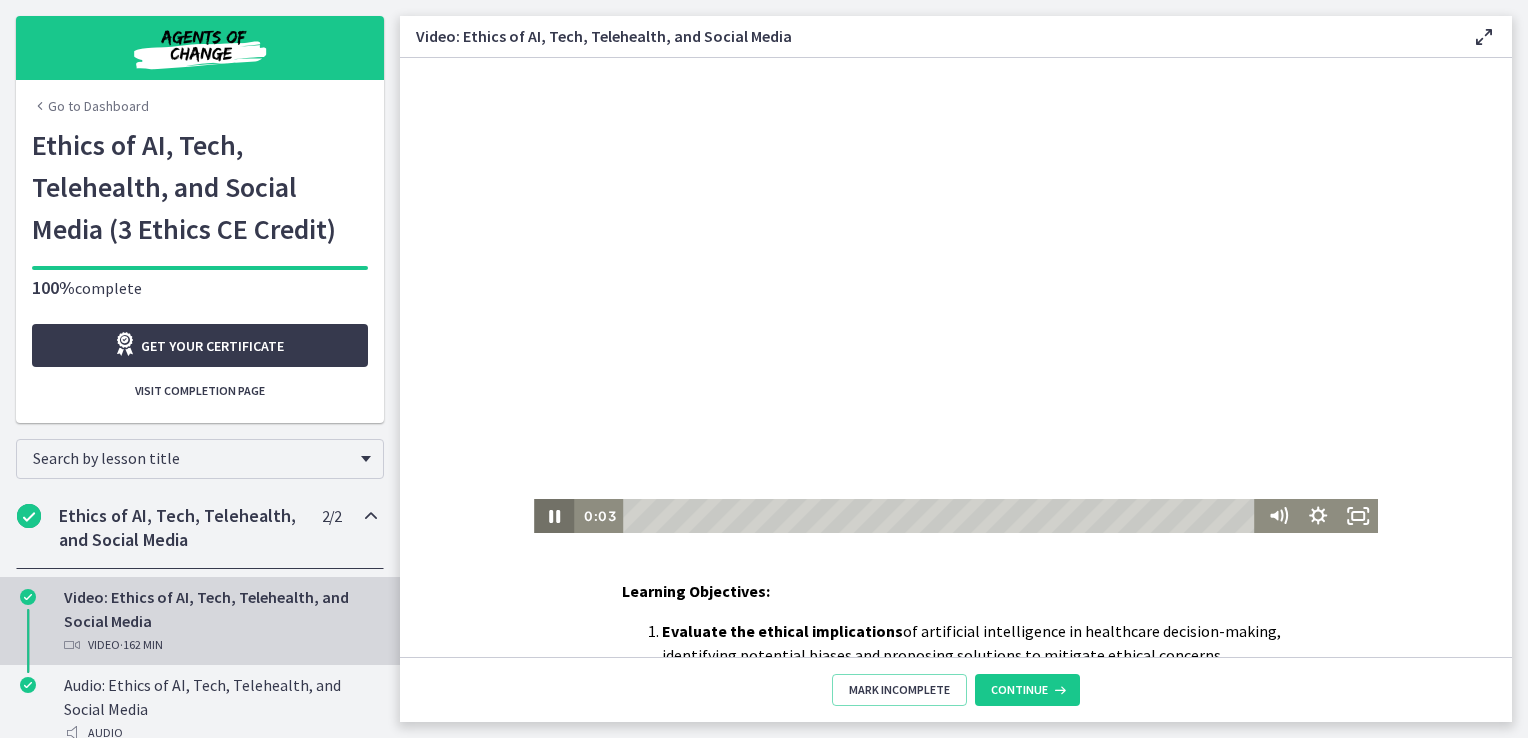 click 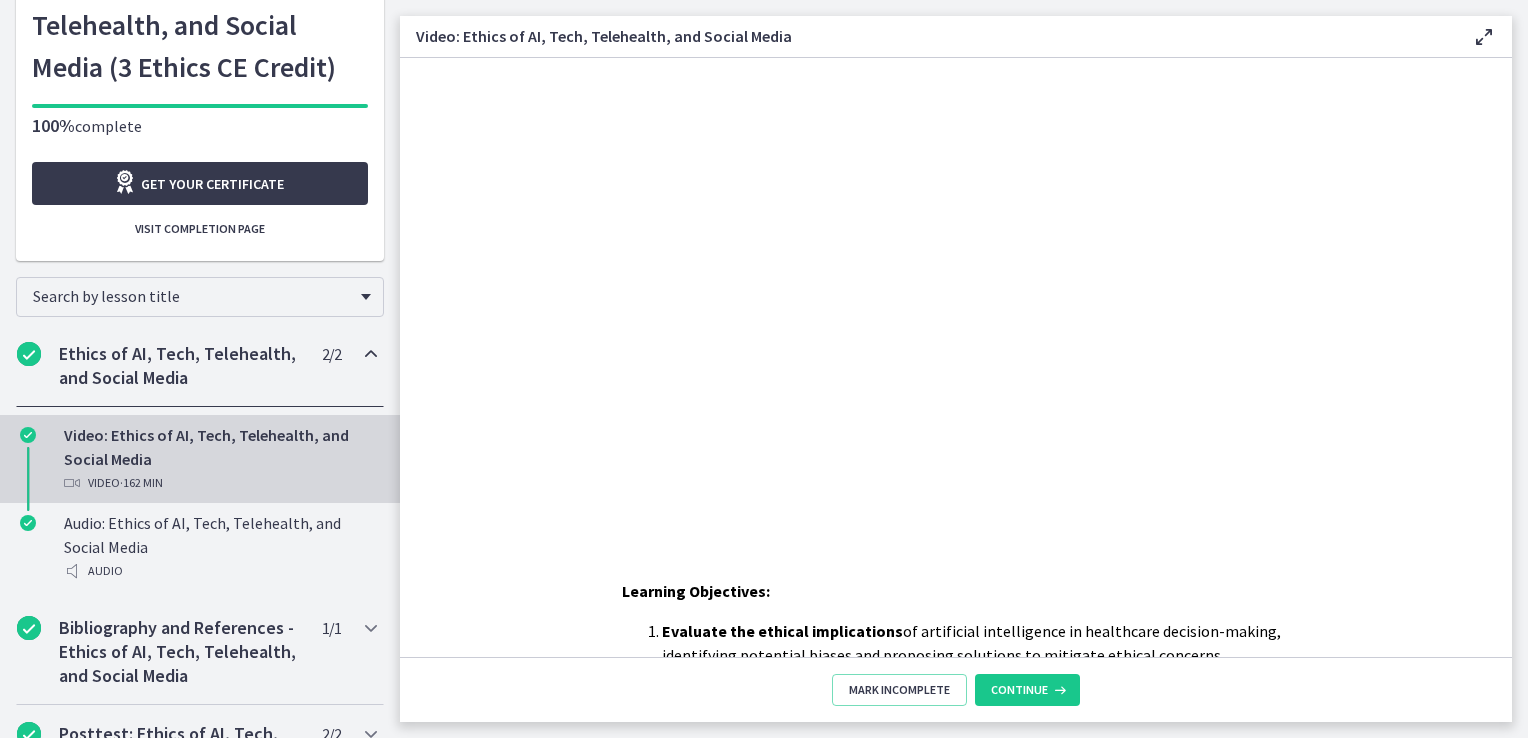 scroll, scrollTop: 268, scrollLeft: 0, axis: vertical 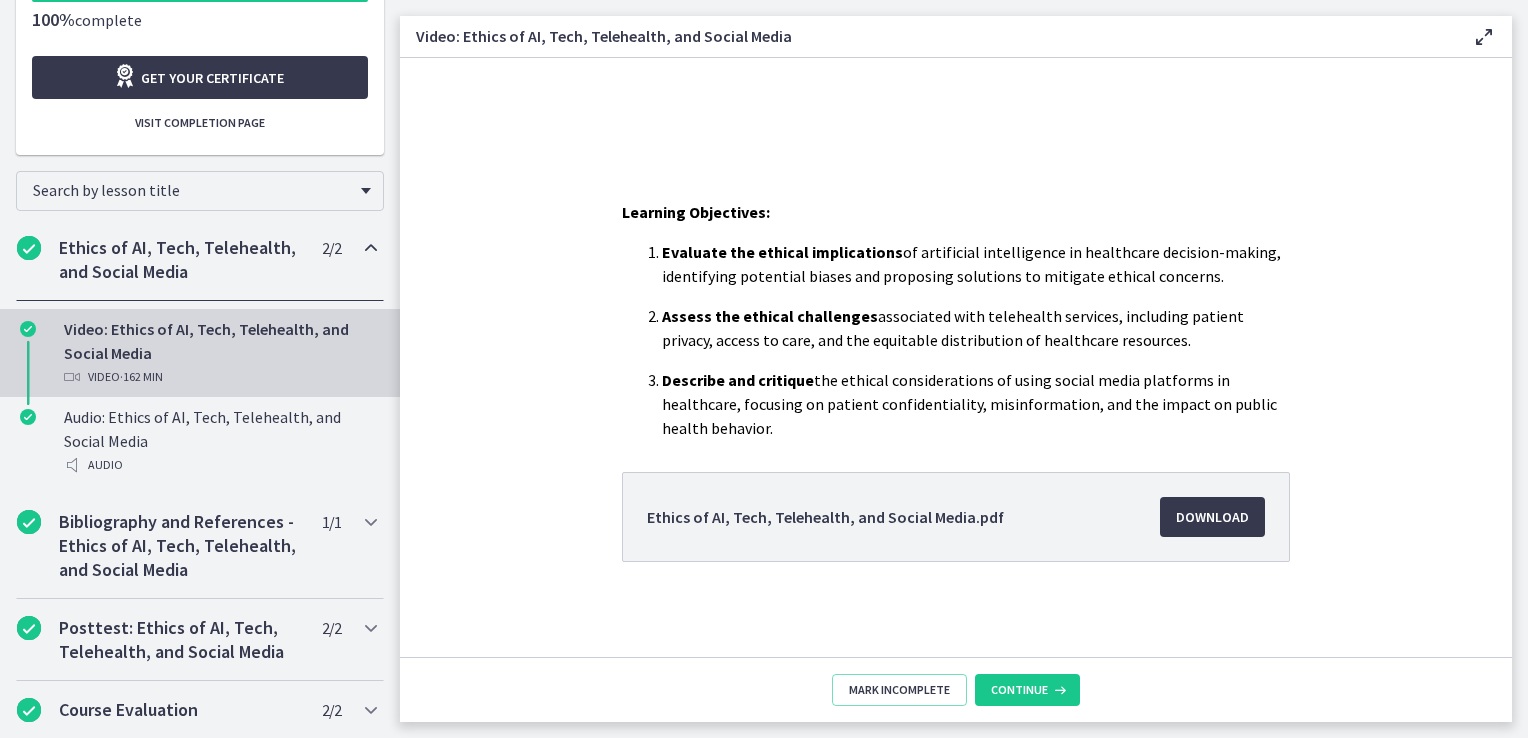 click at bounding box center (200, 103) 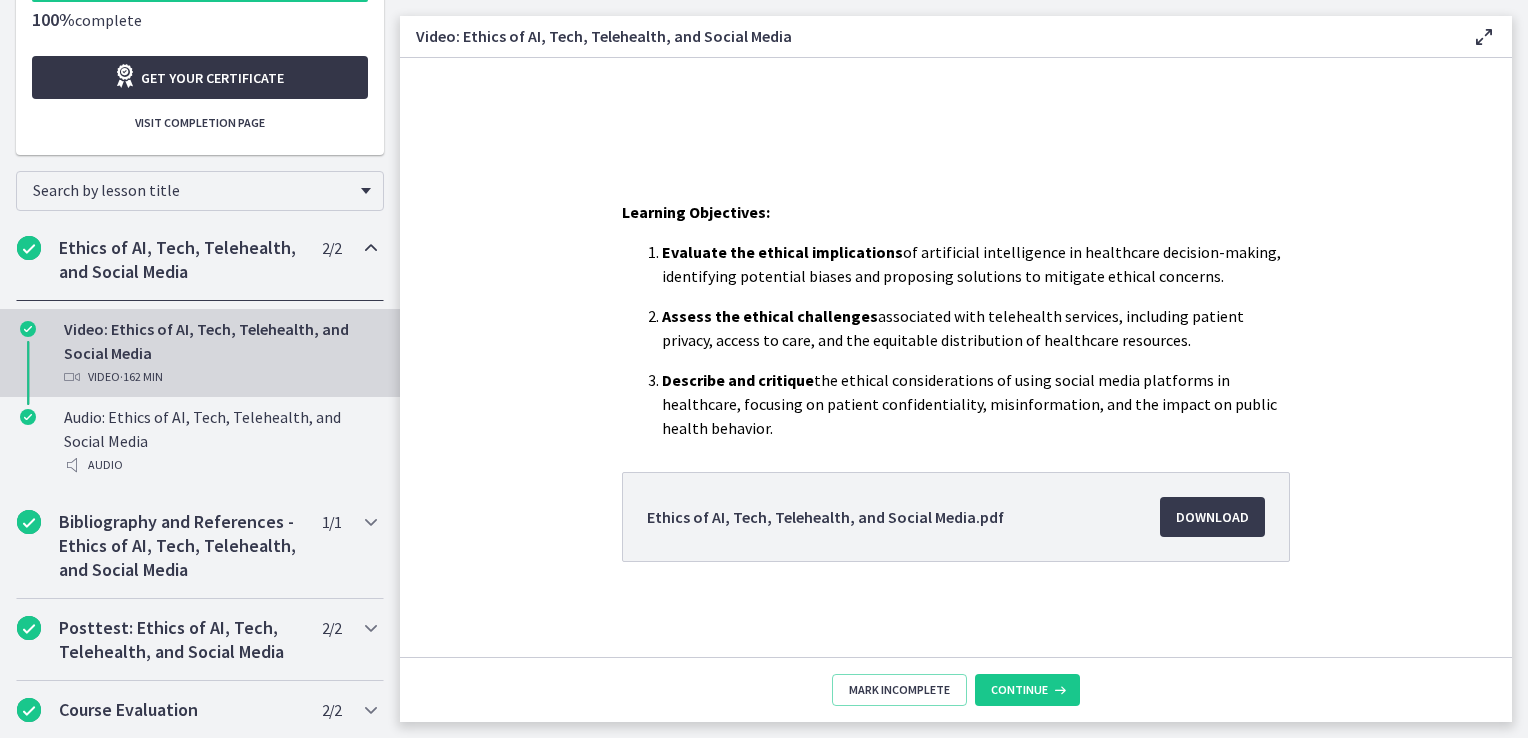 click on "Get your certificate" at bounding box center [212, 78] 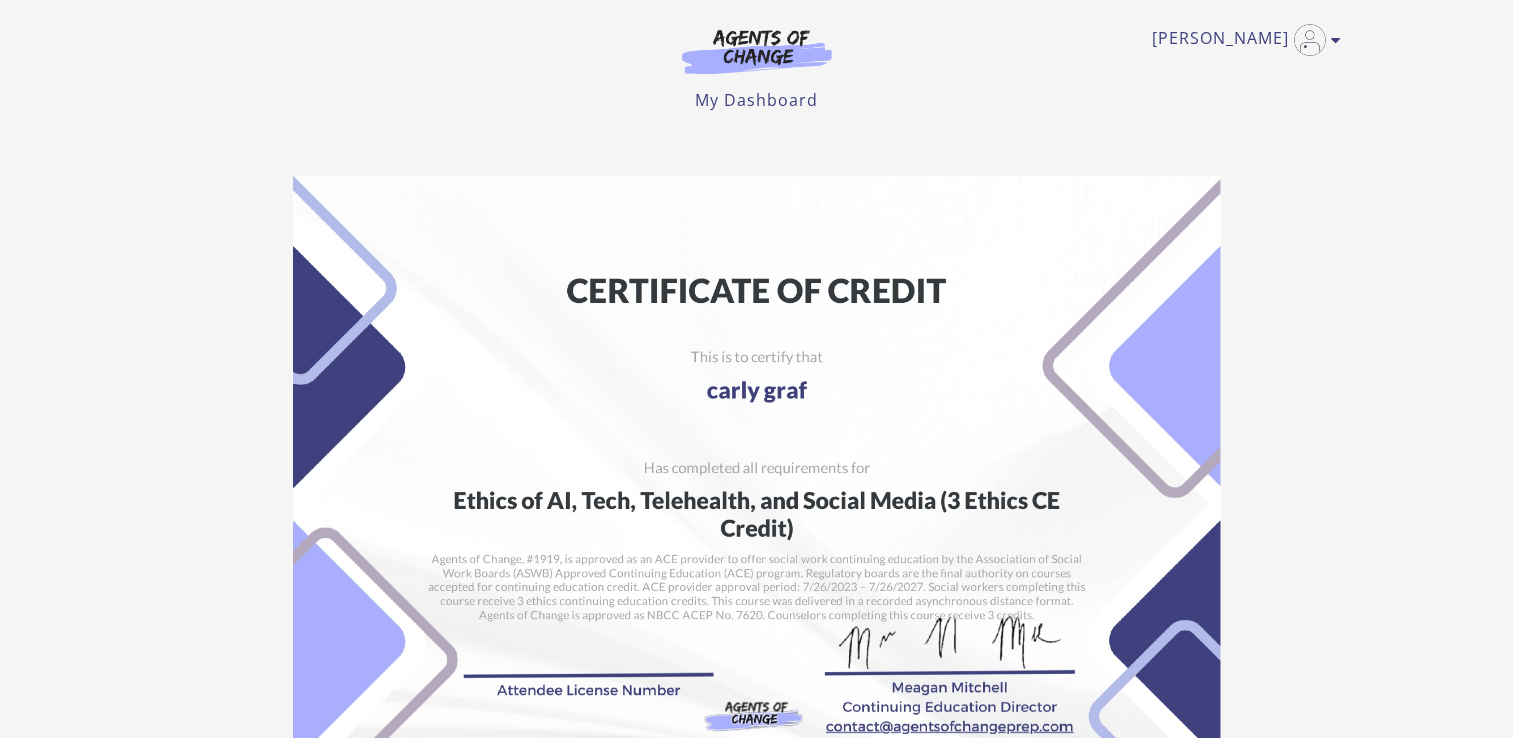scroll, scrollTop: 0, scrollLeft: 0, axis: both 